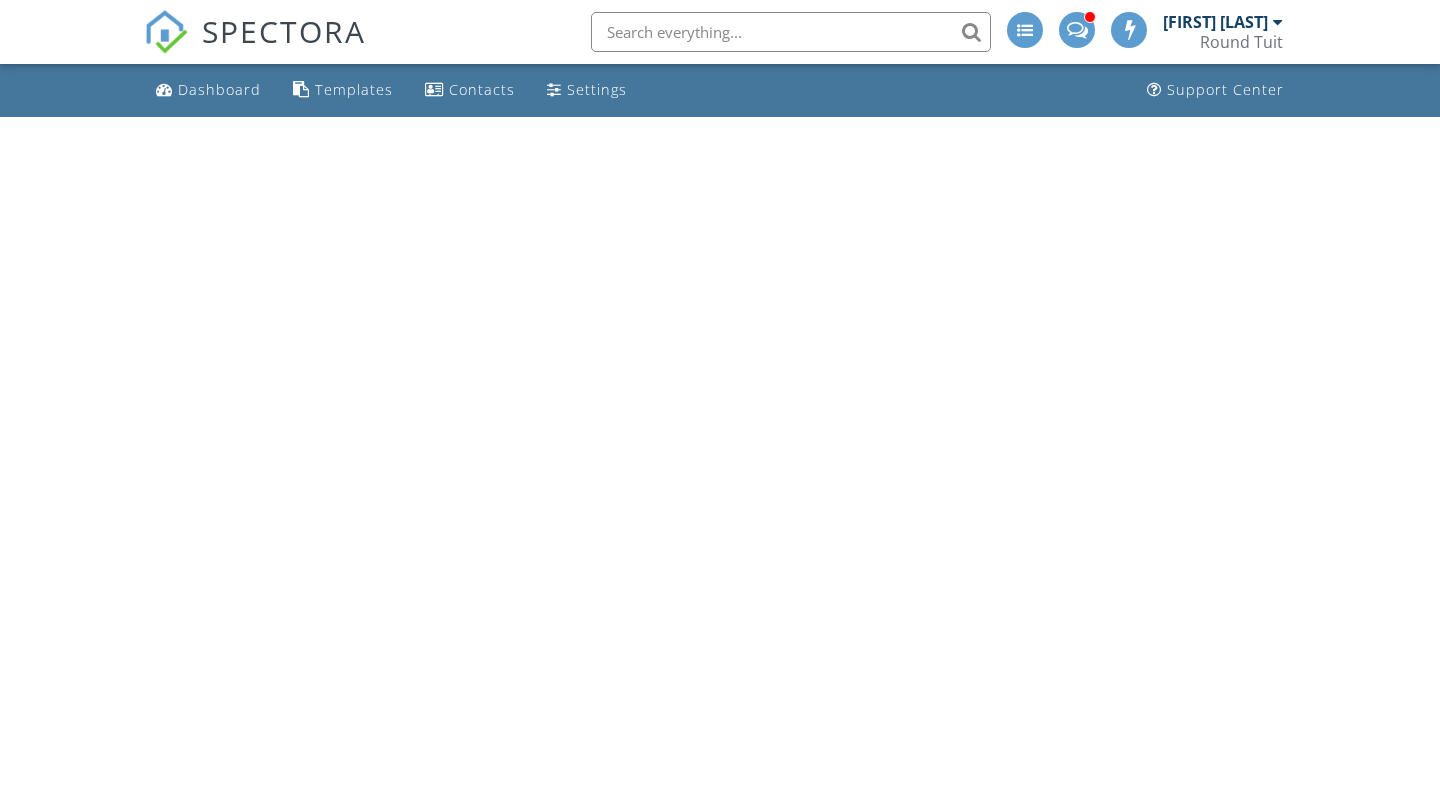 scroll, scrollTop: 0, scrollLeft: 0, axis: both 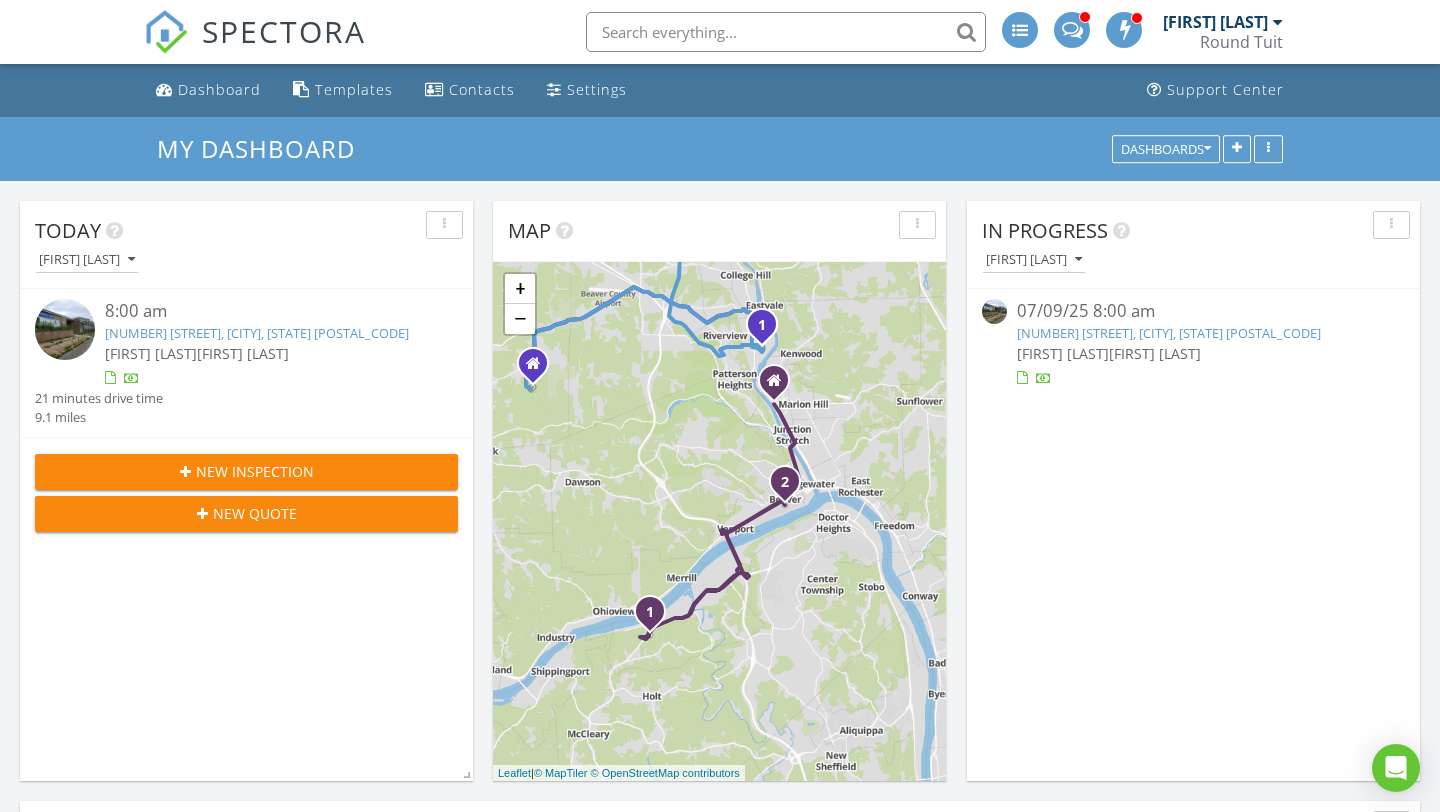 click on "[FIRST] [LAST]" at bounding box center (1223, 22) 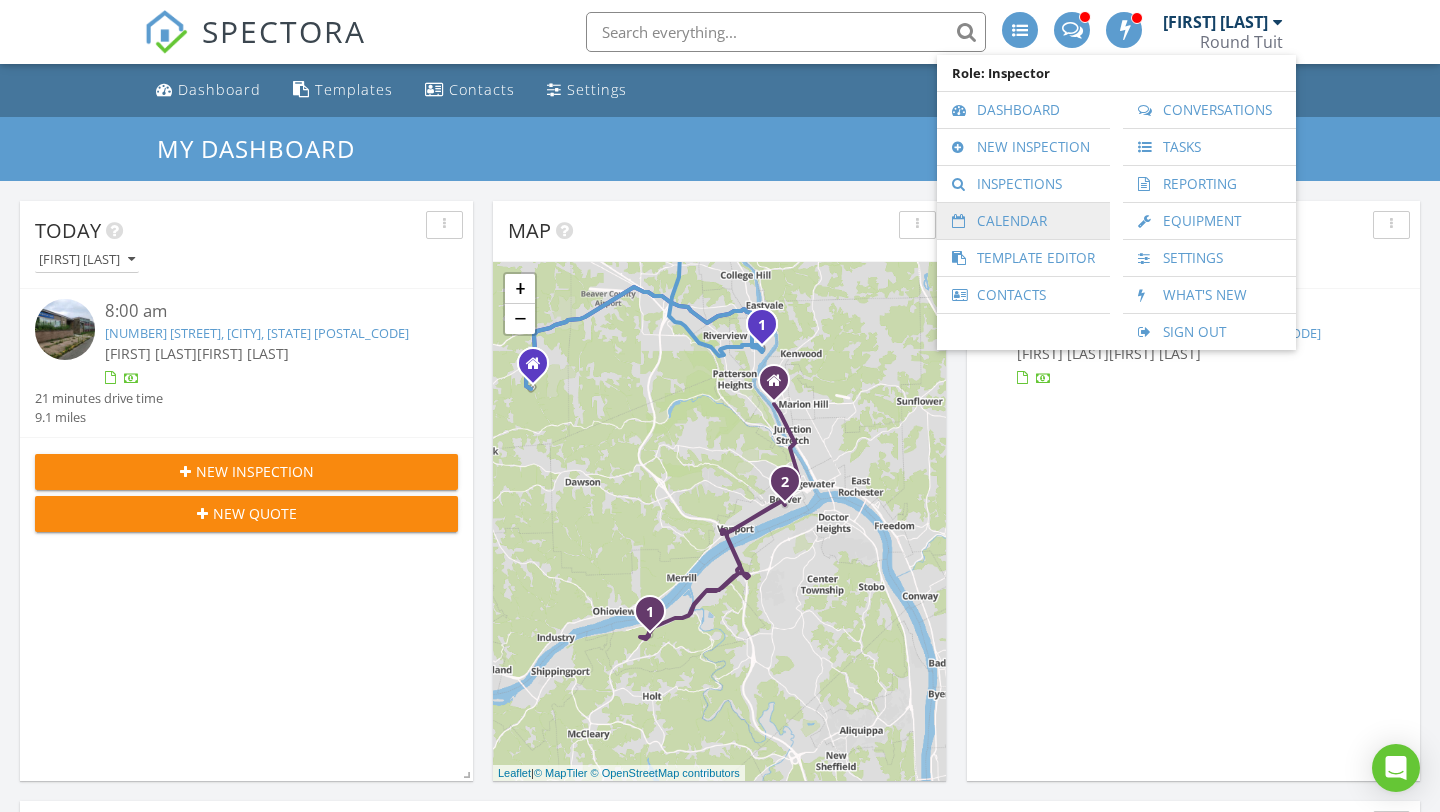 click on "Calendar" at bounding box center [1023, 221] 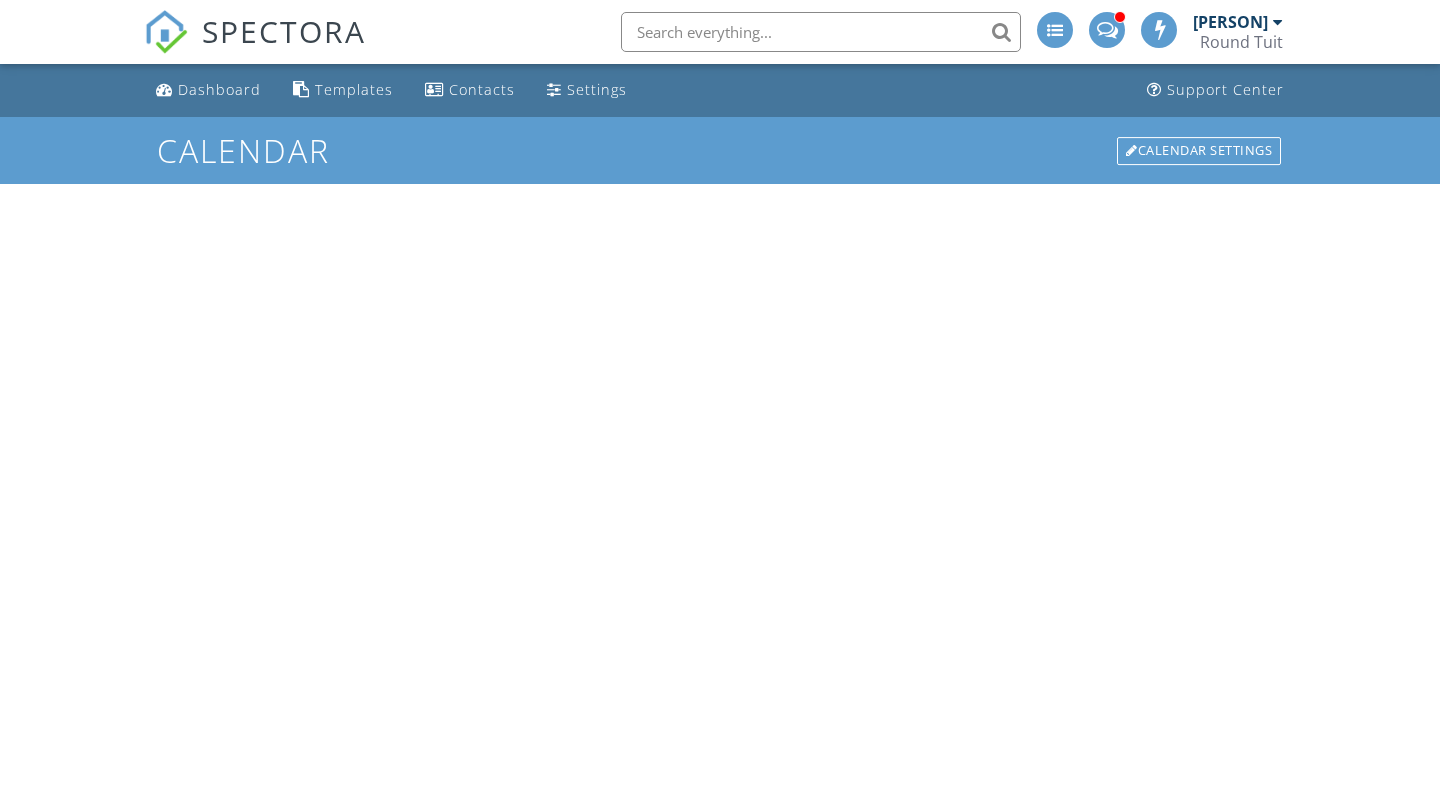 scroll, scrollTop: 0, scrollLeft: 0, axis: both 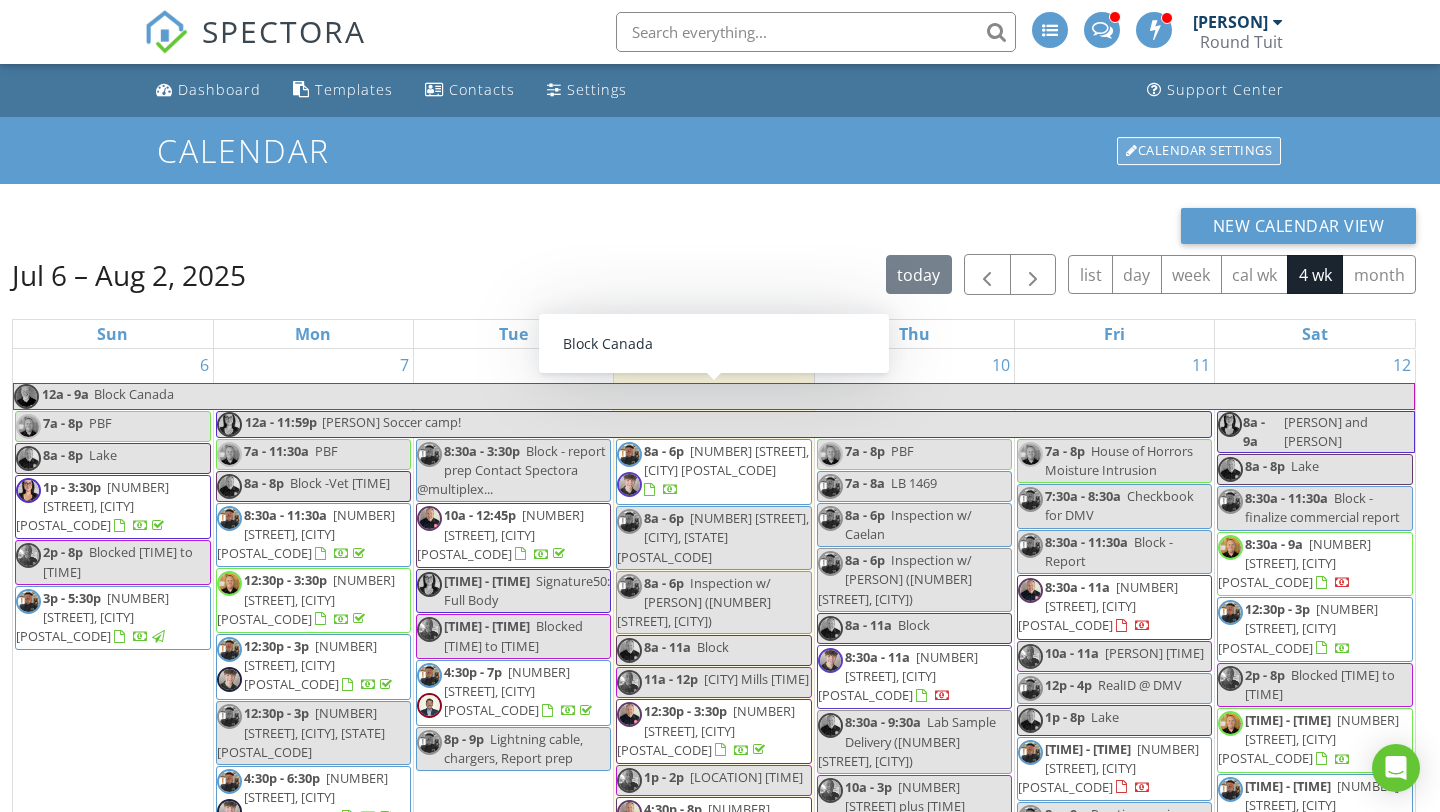 click on "Calendar Settings" at bounding box center (1199, 151) 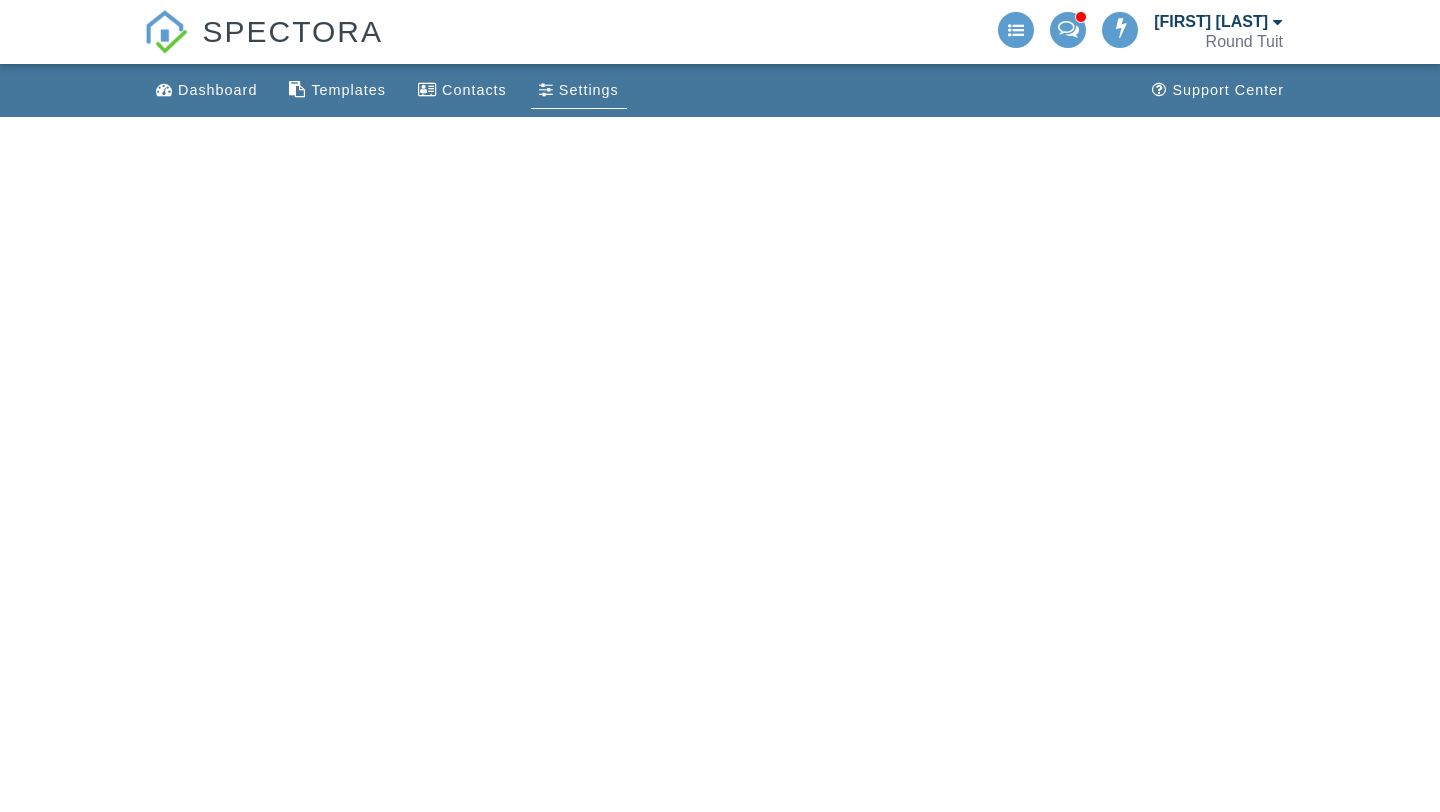 scroll, scrollTop: 0, scrollLeft: 0, axis: both 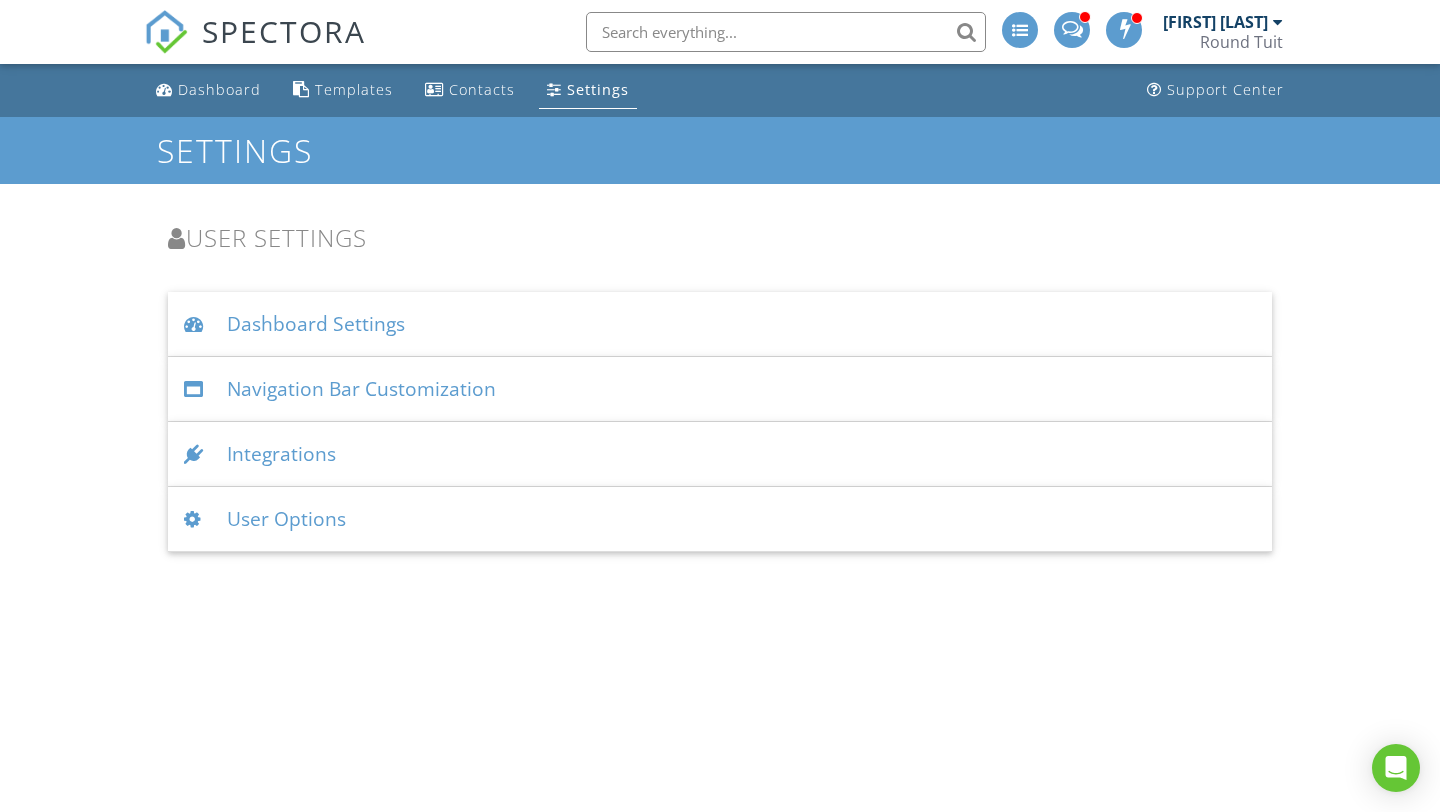 click on "User Options" at bounding box center [720, 519] 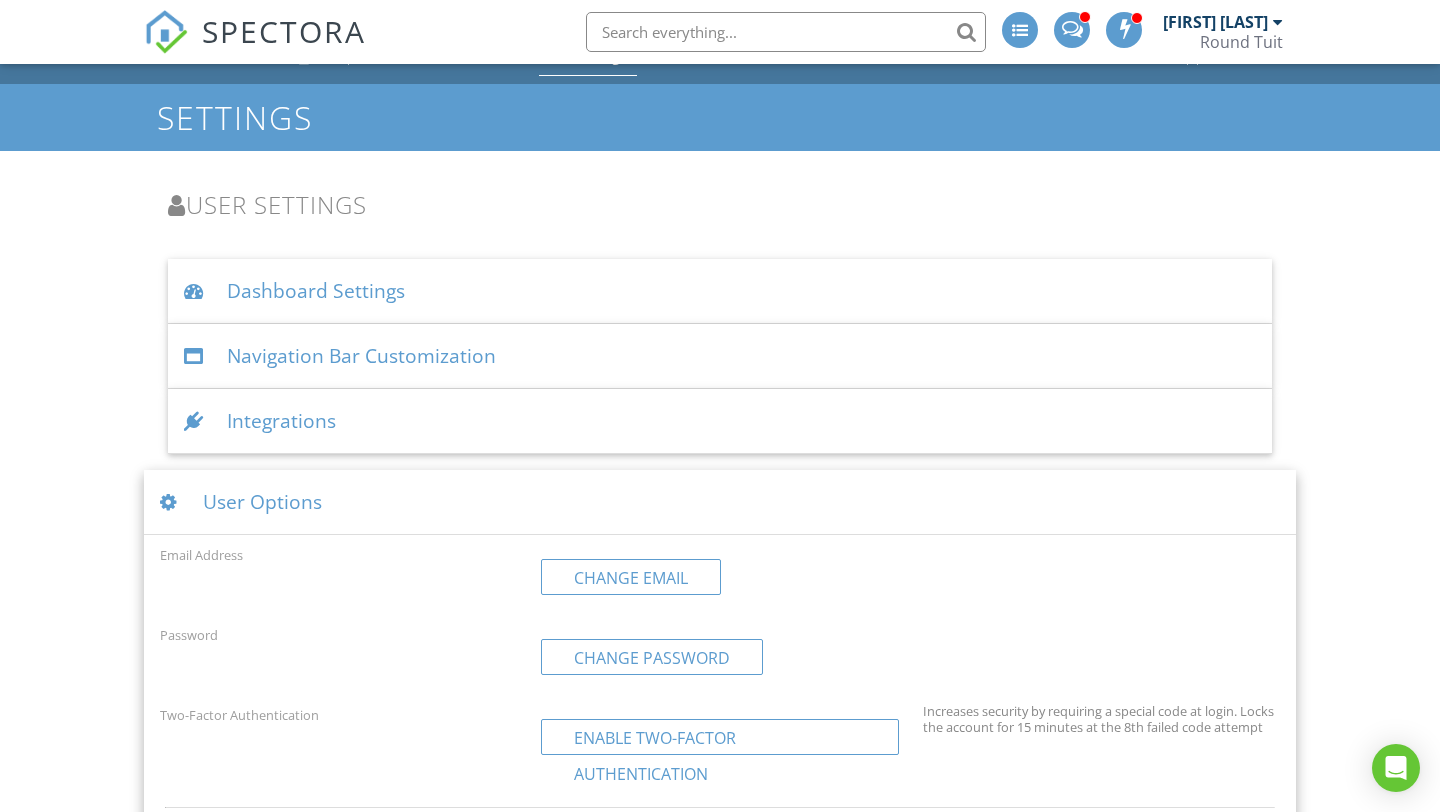 scroll, scrollTop: 31, scrollLeft: 0, axis: vertical 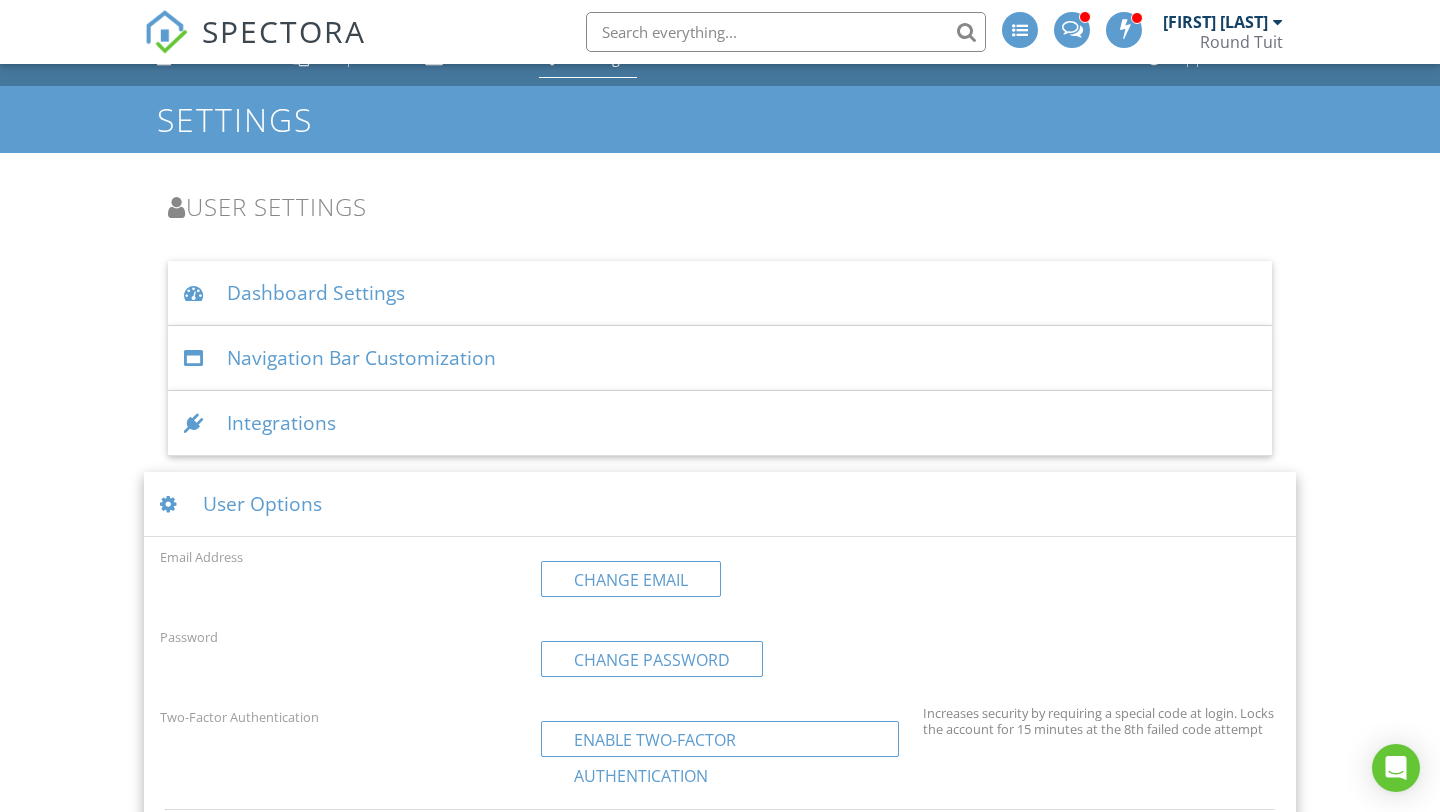 click on "Integrations" at bounding box center [720, 423] 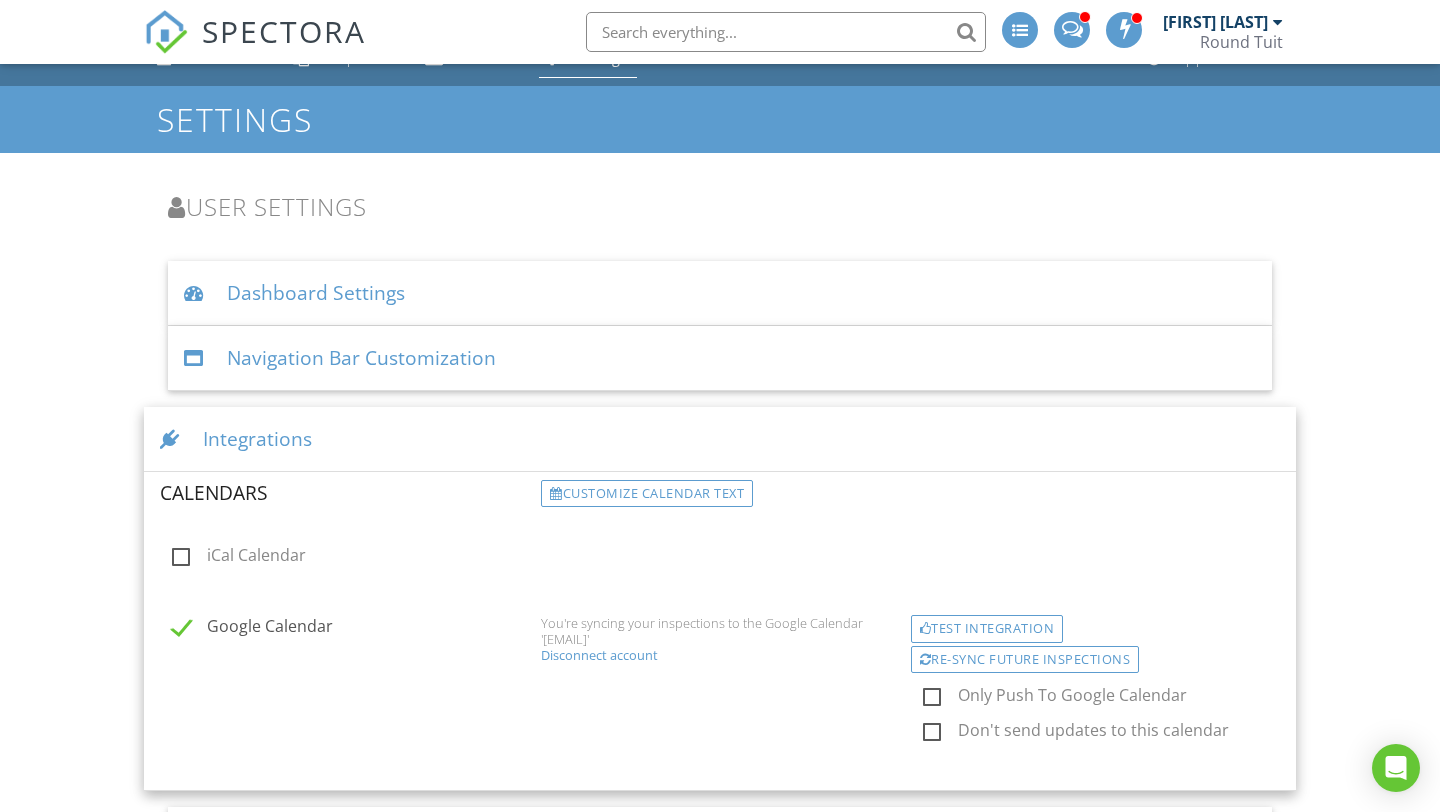 click on "iCal Calendar" at bounding box center [350, 558] 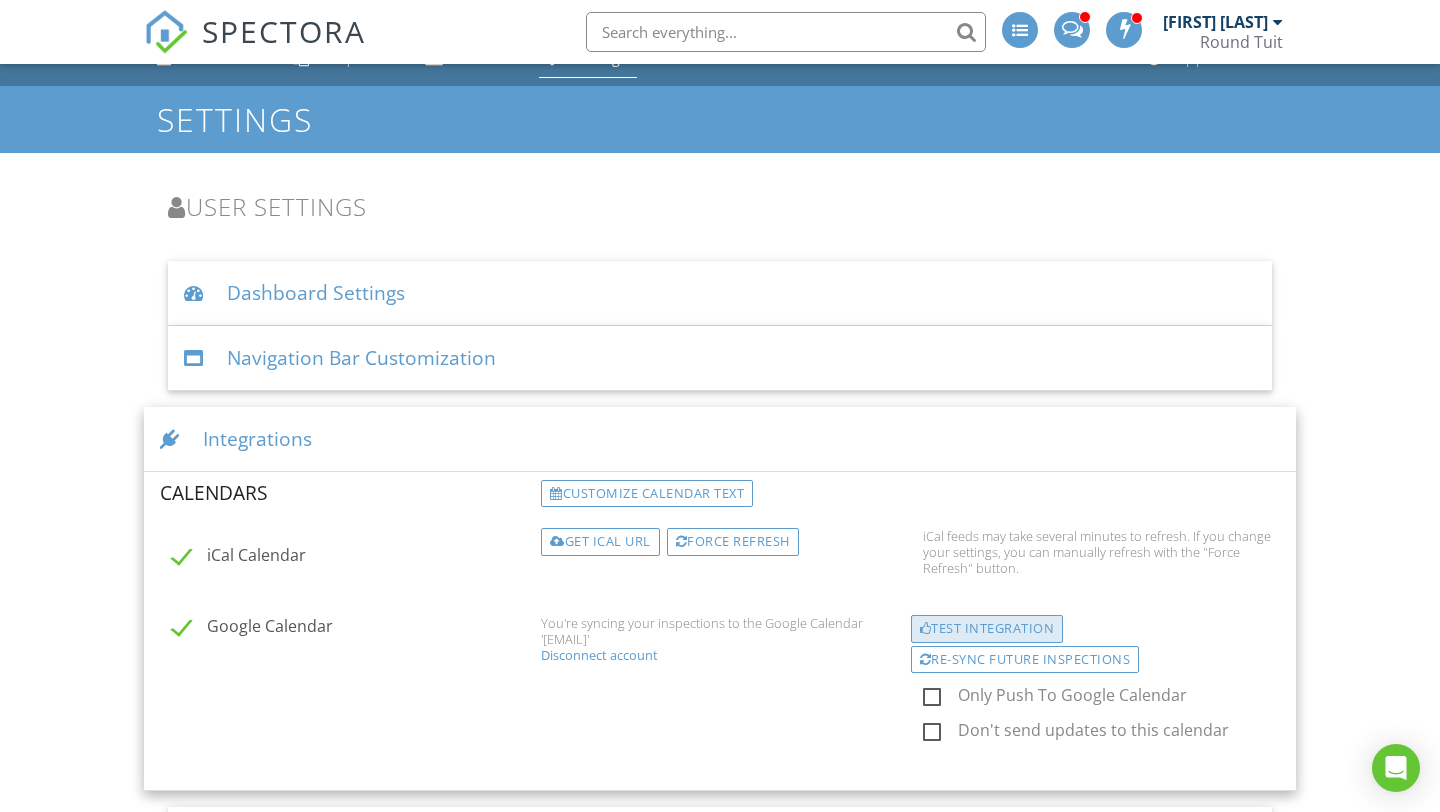 click on "Test Integration" at bounding box center (987, 629) 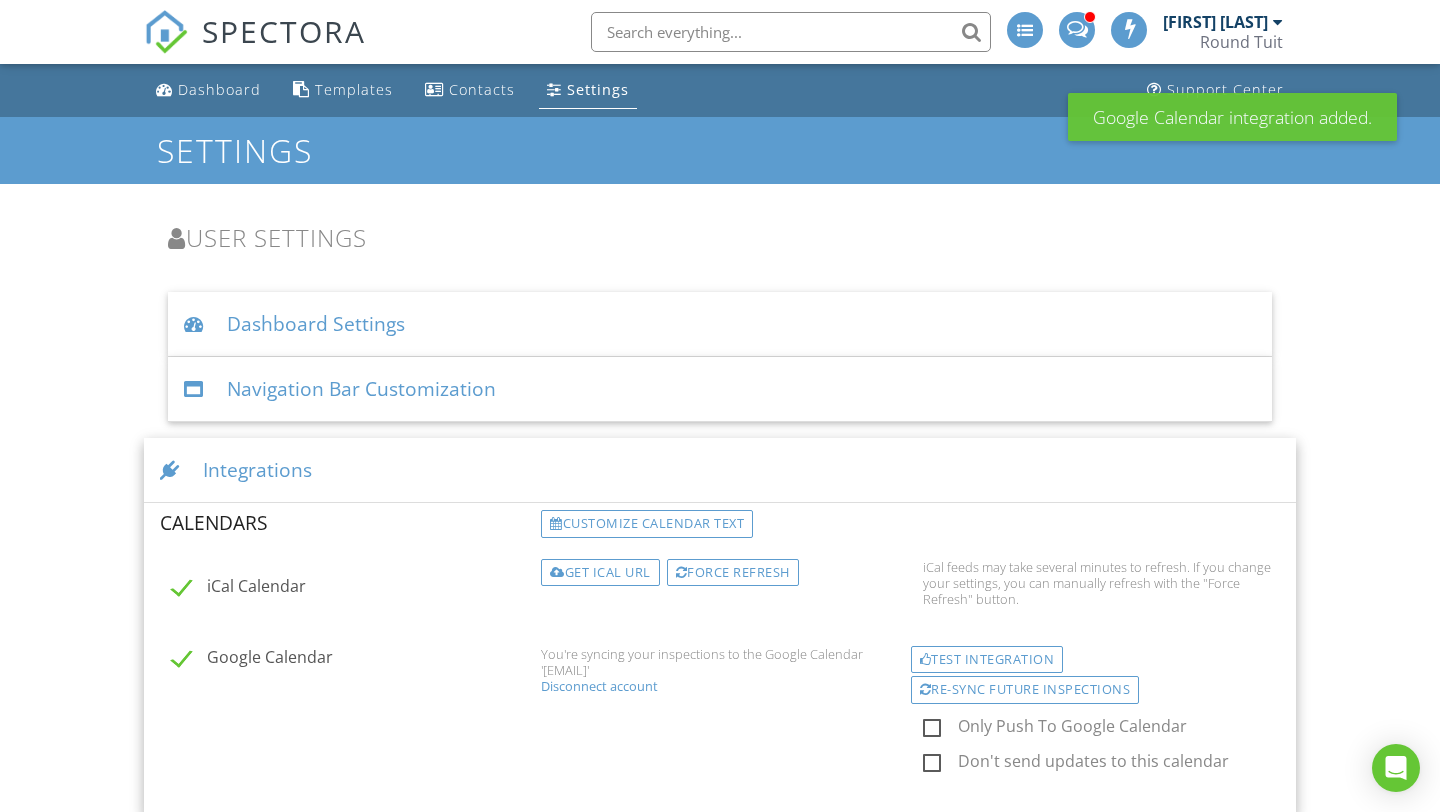 scroll, scrollTop: 104, scrollLeft: 0, axis: vertical 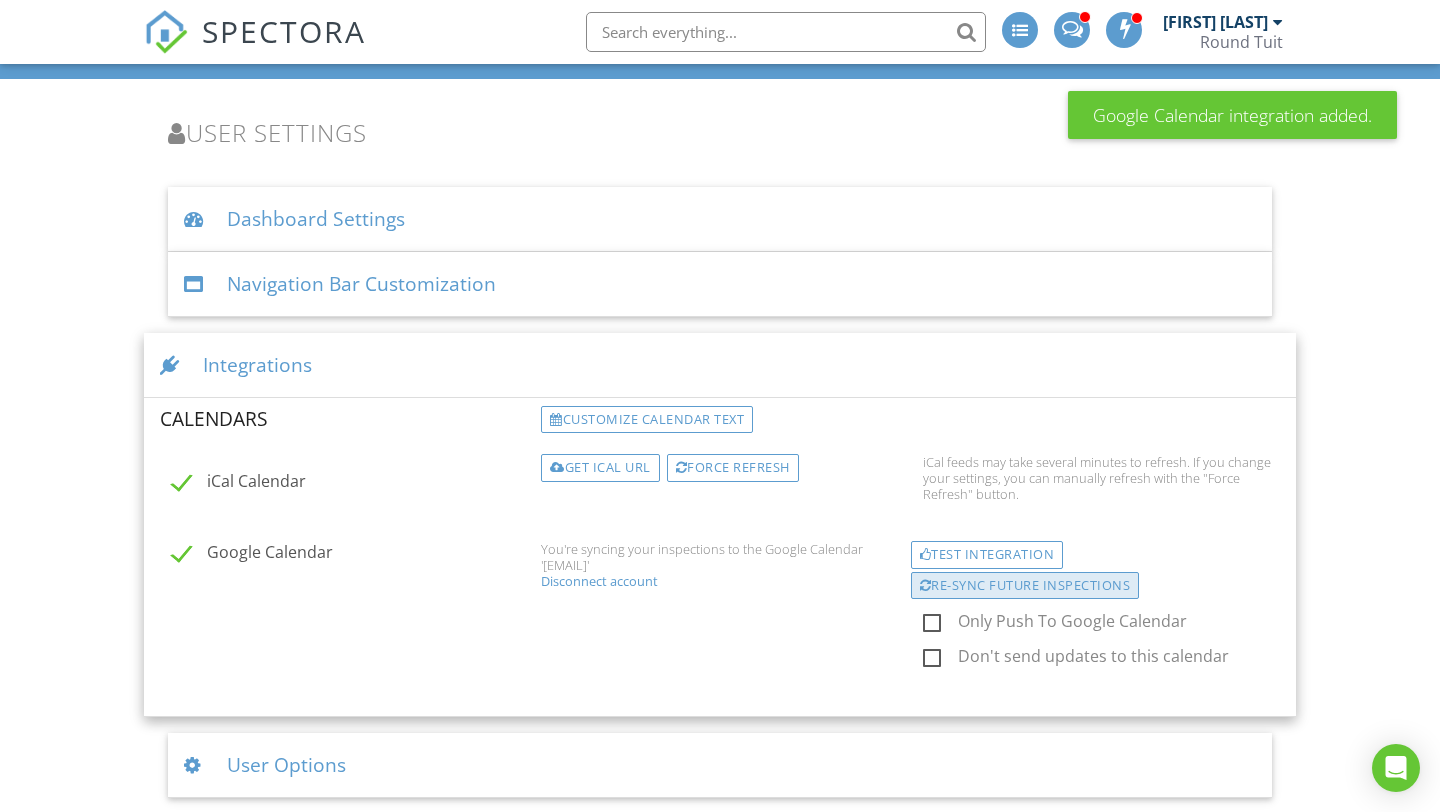 click on "Re-sync future inspections" at bounding box center [1025, 586] 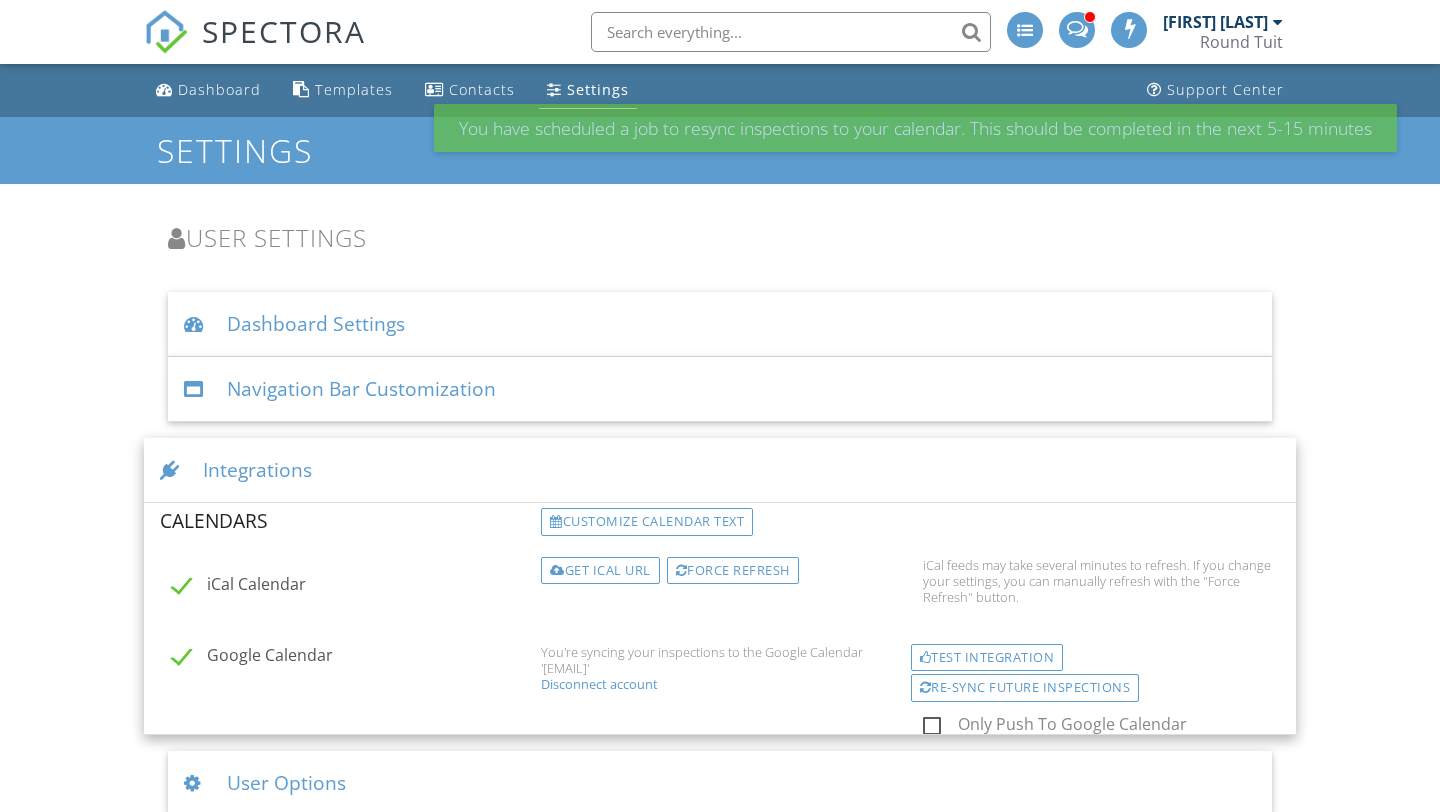 scroll, scrollTop: 91, scrollLeft: 0, axis: vertical 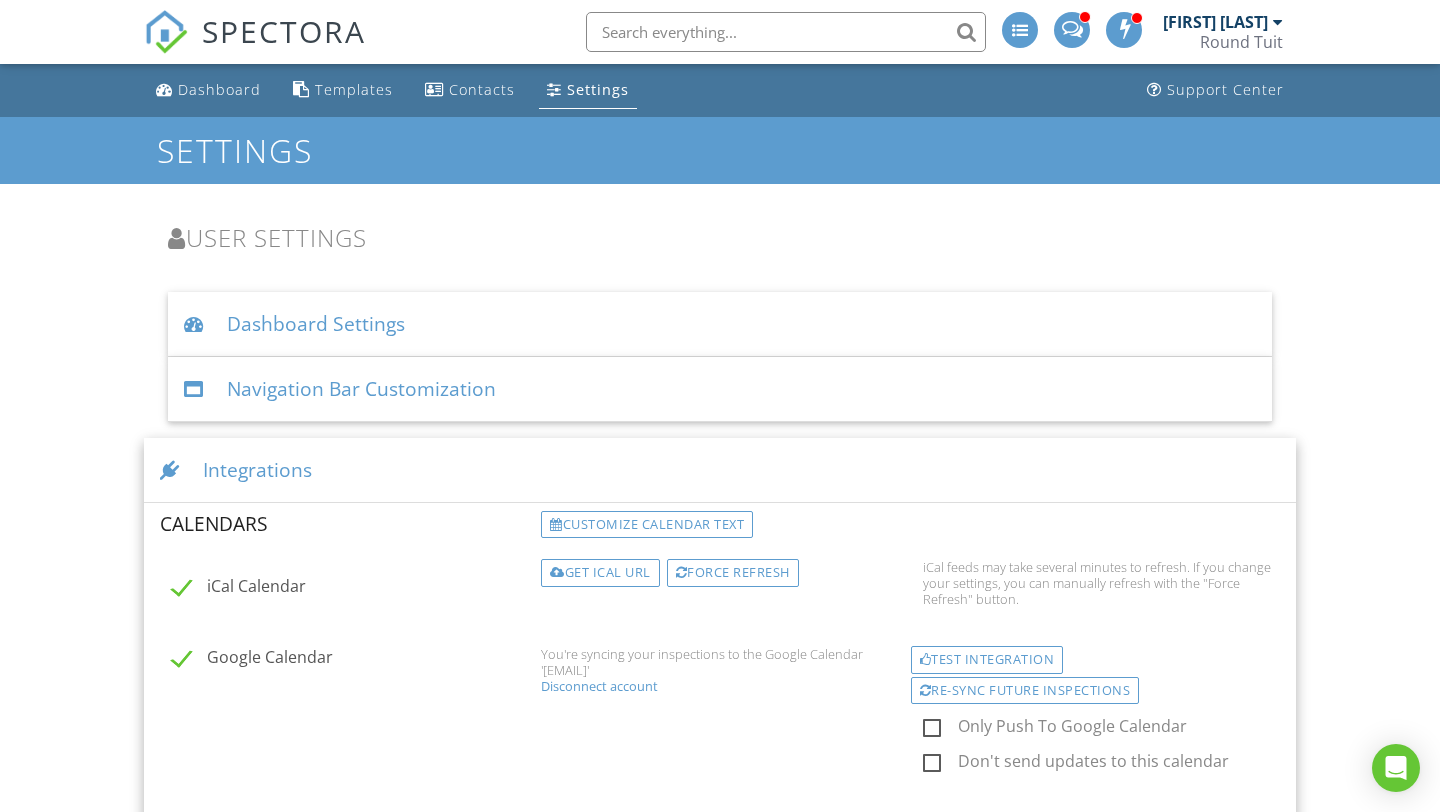 click at bounding box center (1072, 29) 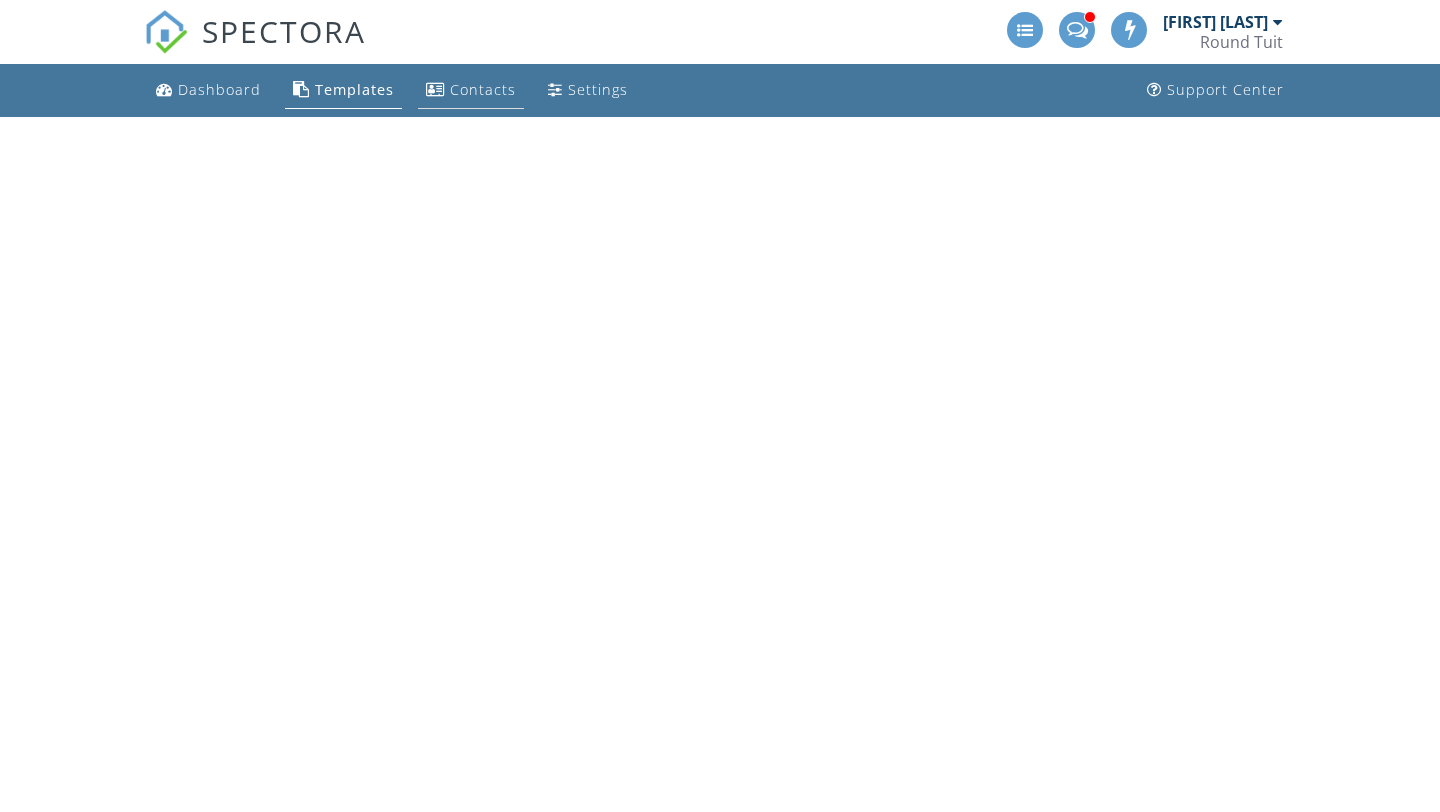 scroll, scrollTop: 0, scrollLeft: 0, axis: both 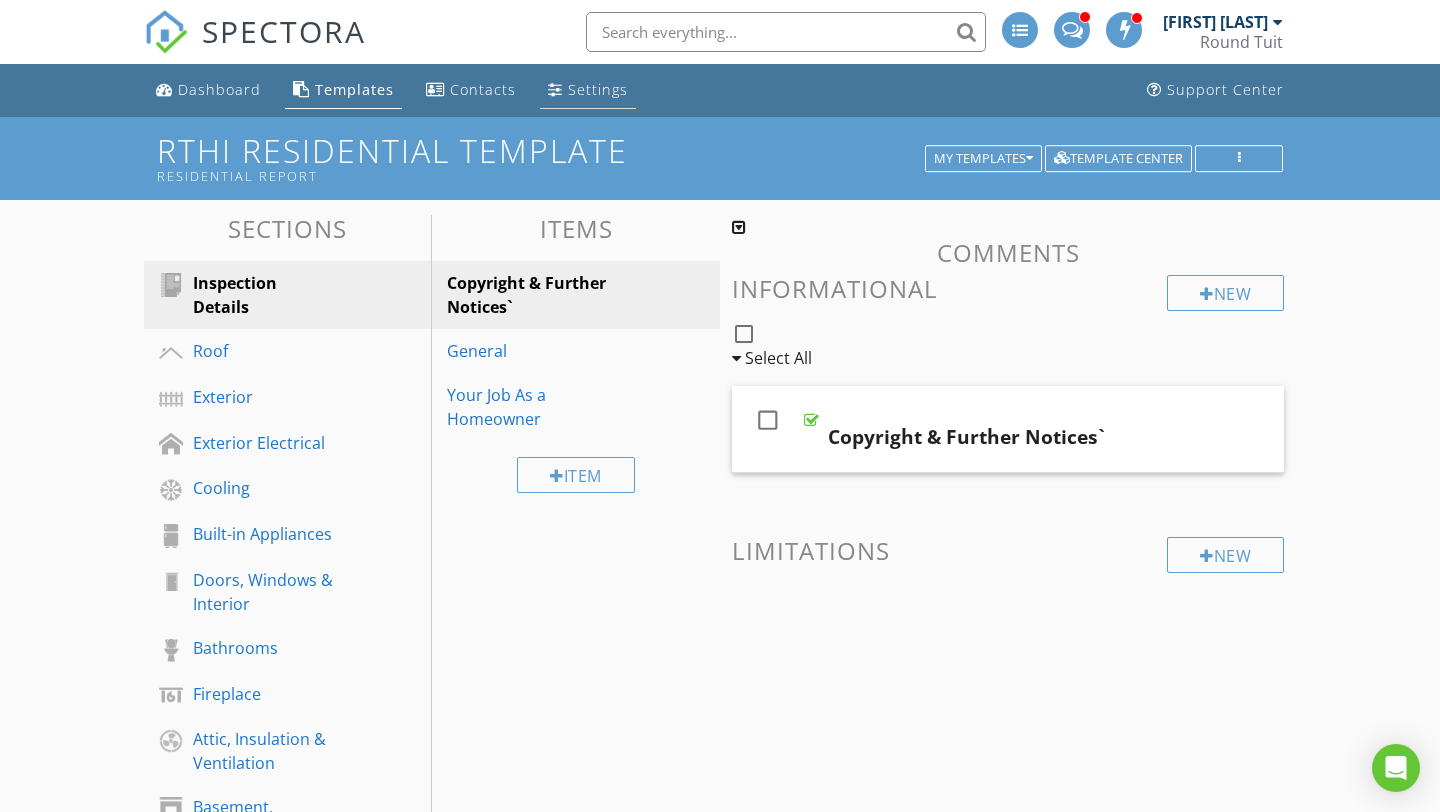 click on "Settings" at bounding box center [598, 89] 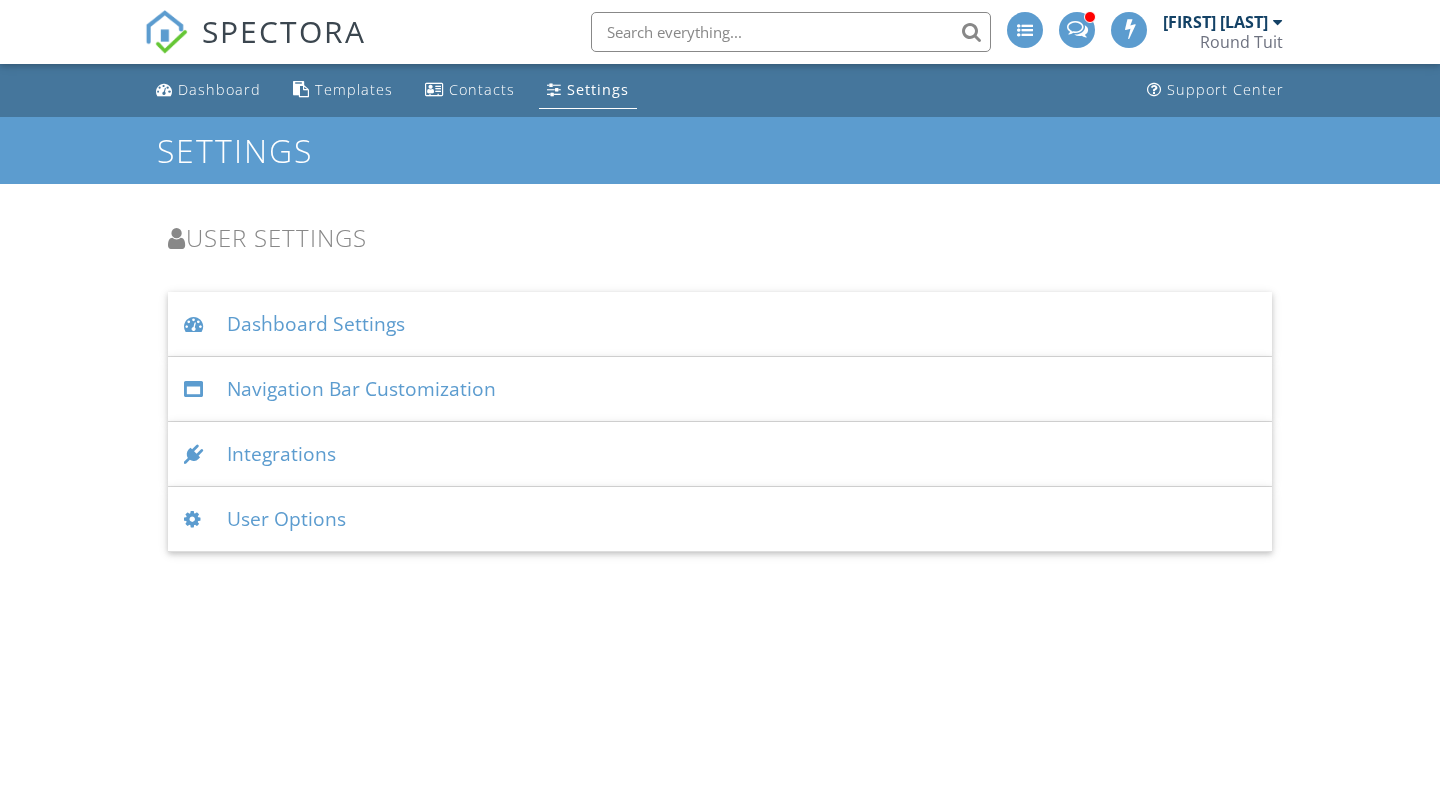 scroll, scrollTop: 0, scrollLeft: 0, axis: both 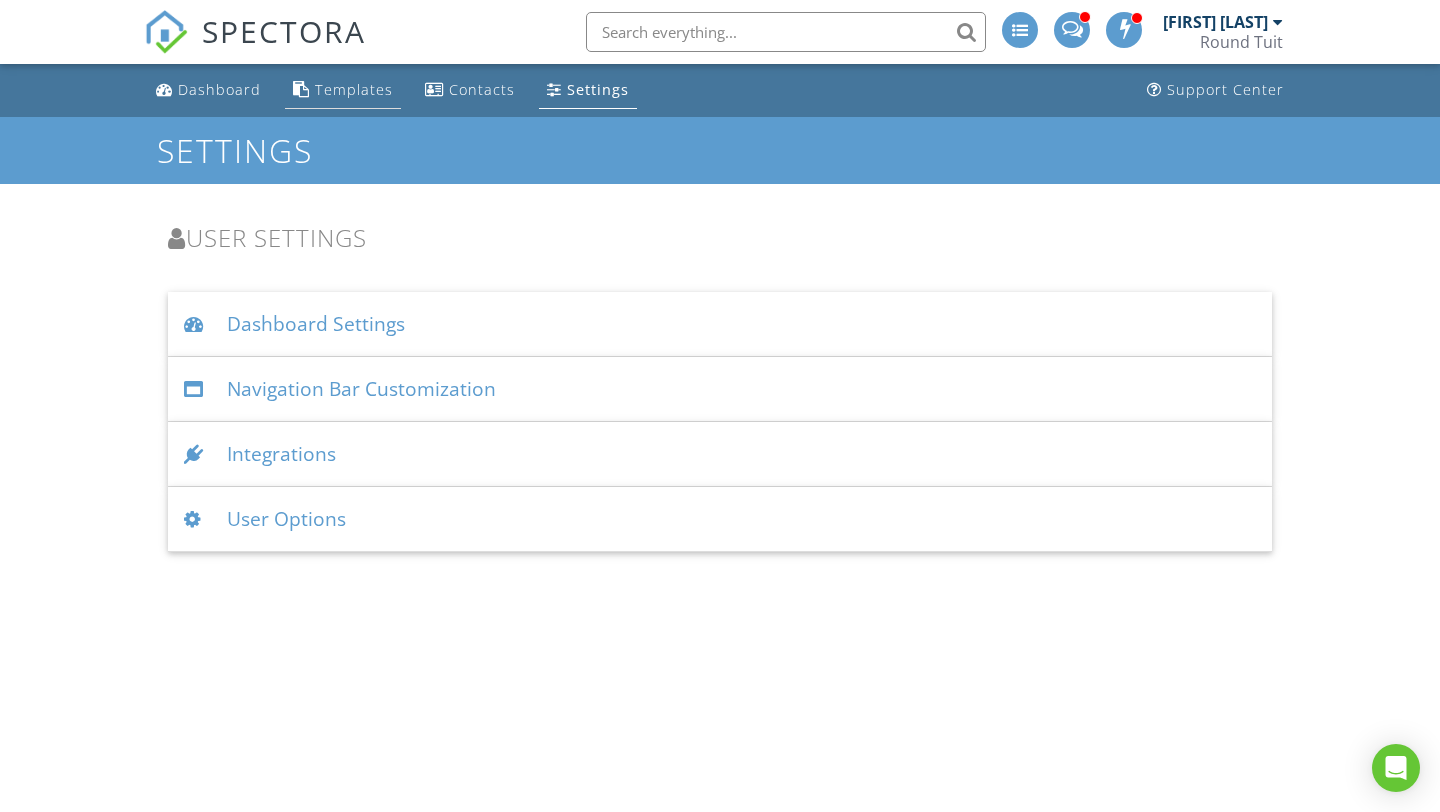 click on "Templates" at bounding box center (354, 89) 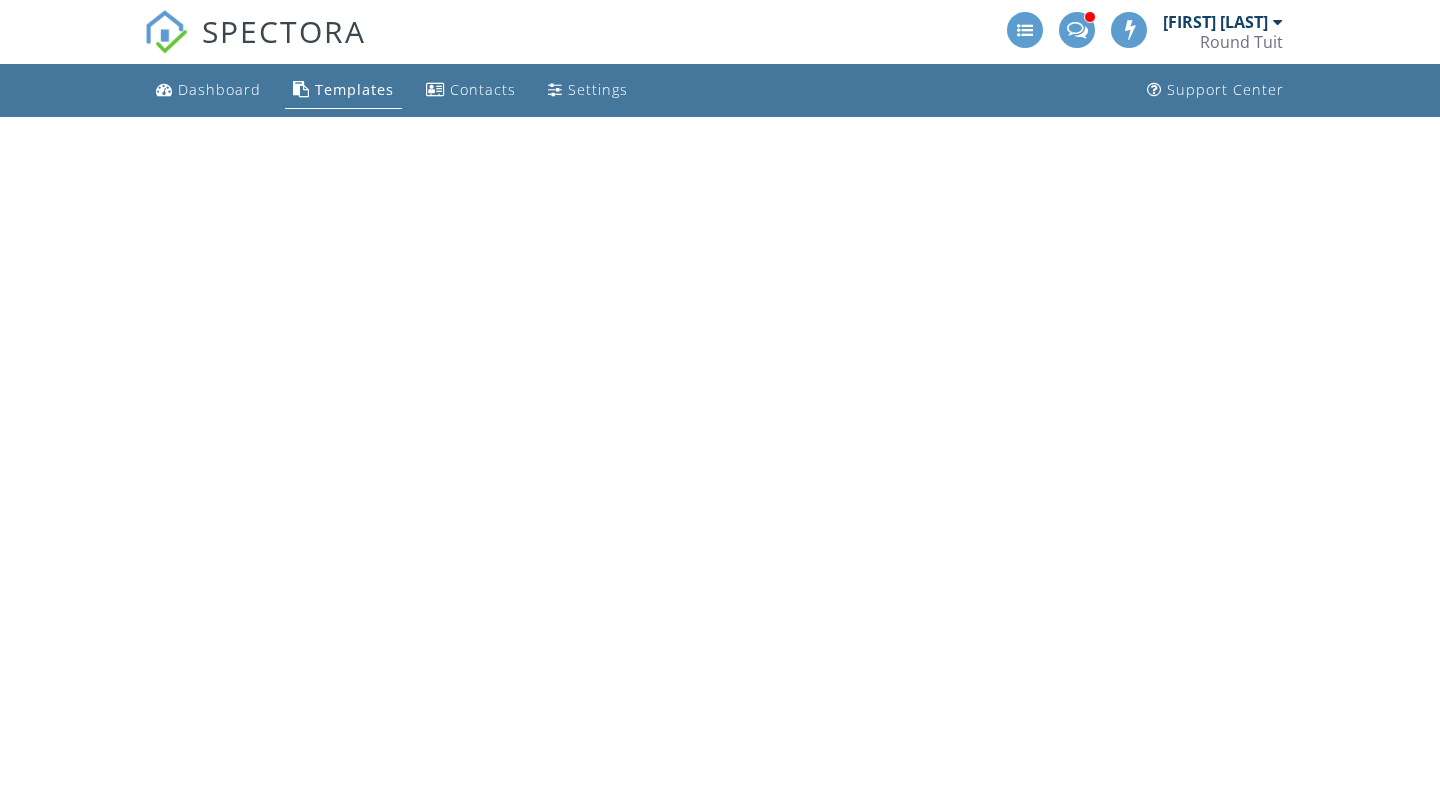 scroll, scrollTop: 0, scrollLeft: 0, axis: both 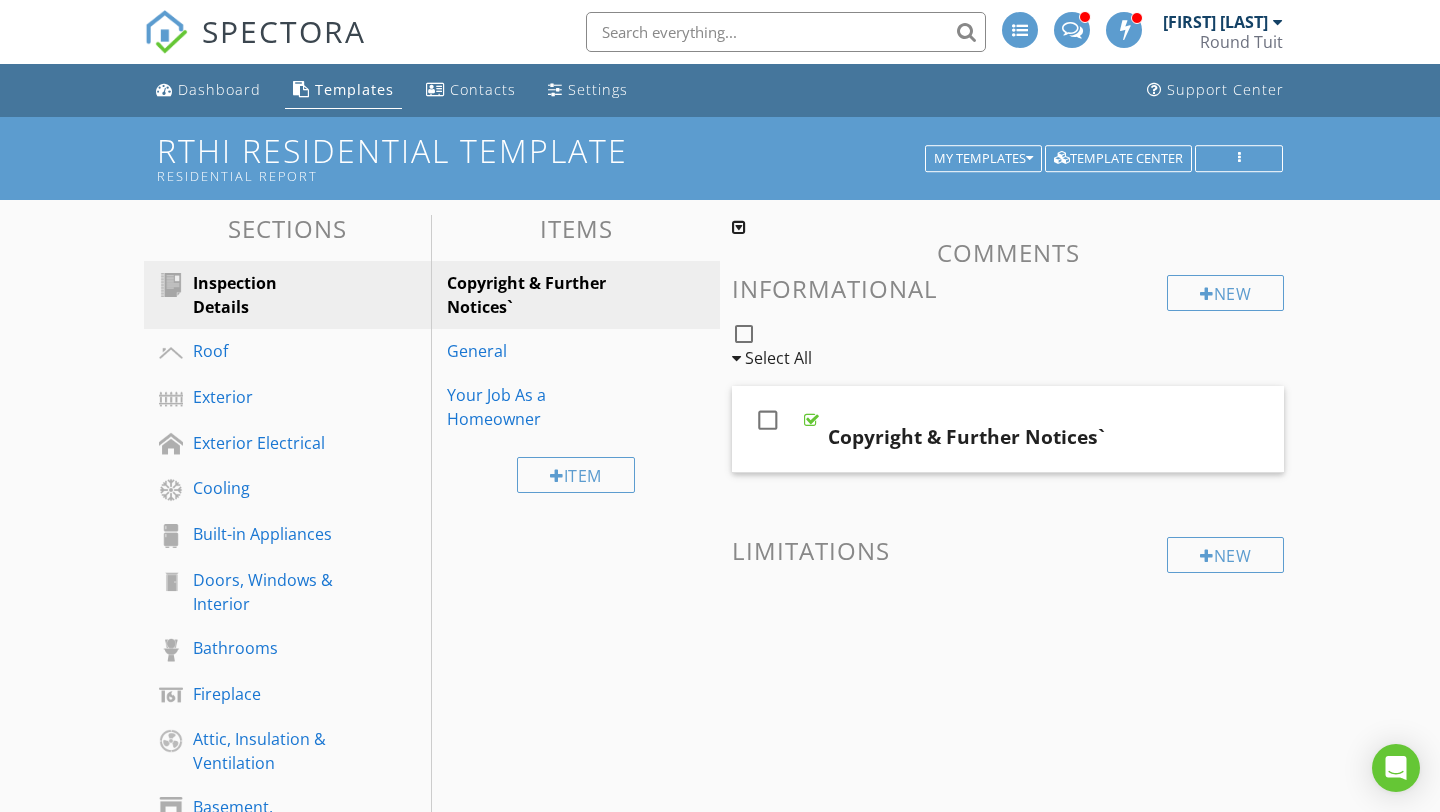 click on "[FIRST] [LAST]" at bounding box center (1215, 22) 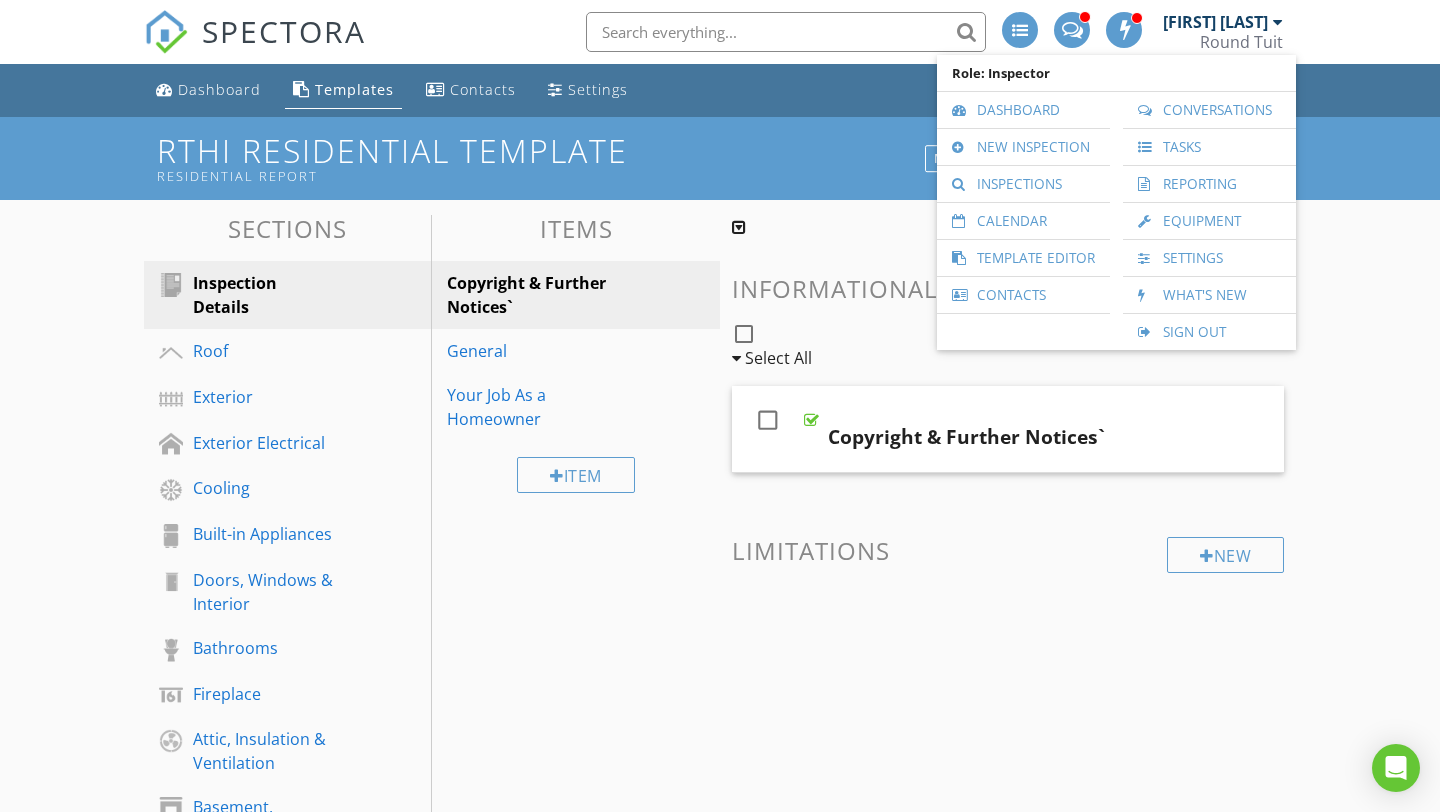 click at bounding box center (732, 580) 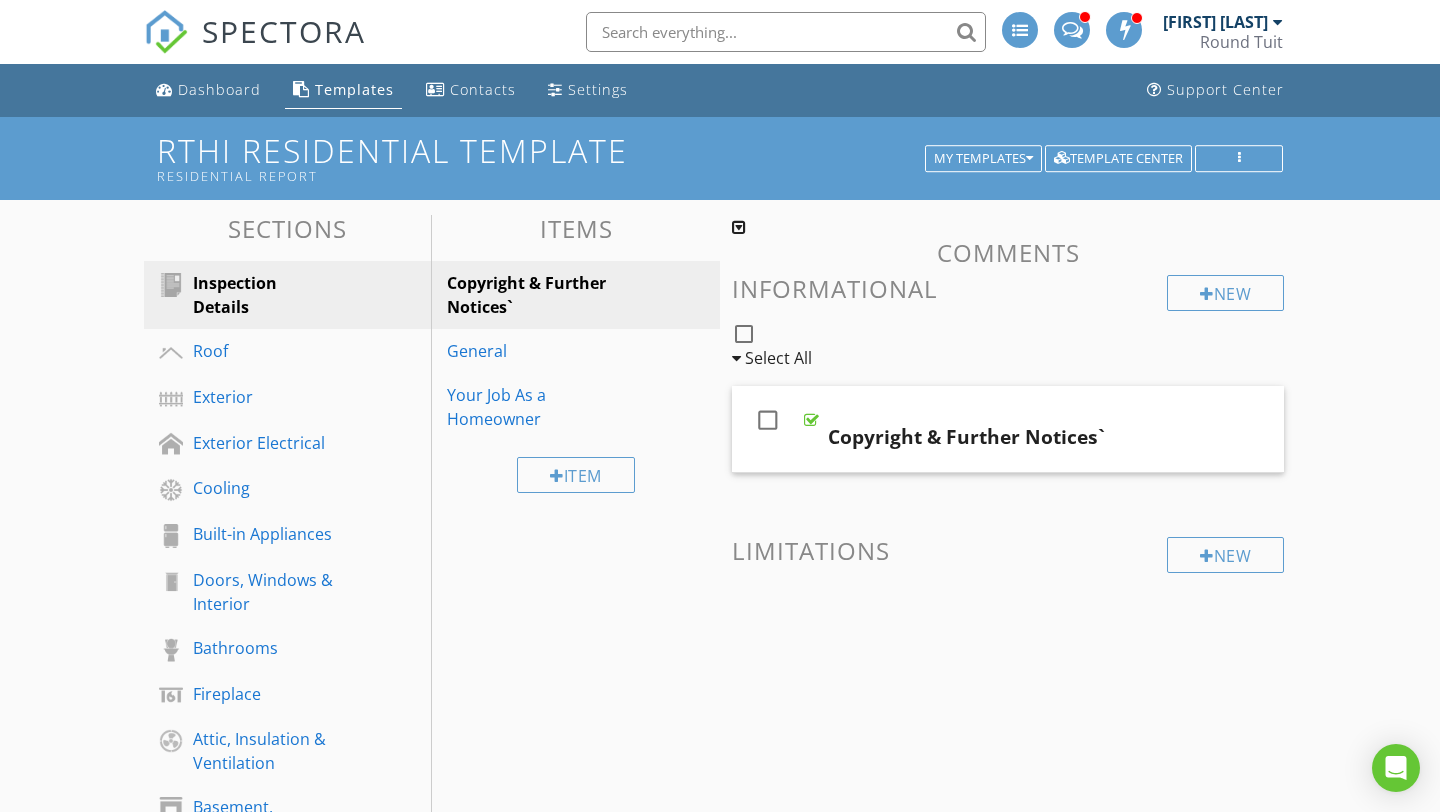 click at bounding box center [1125, 29] 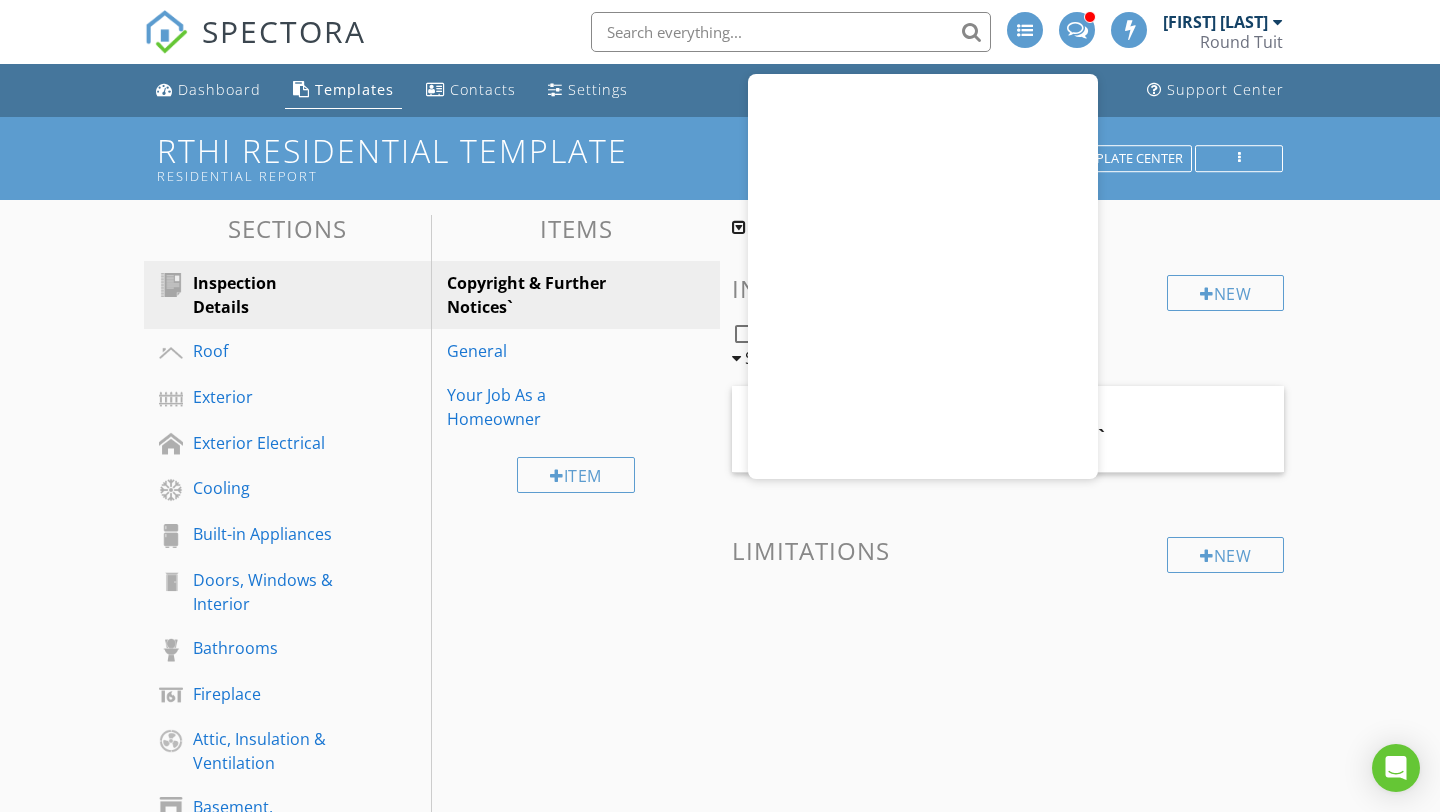 click at bounding box center [1129, 30] 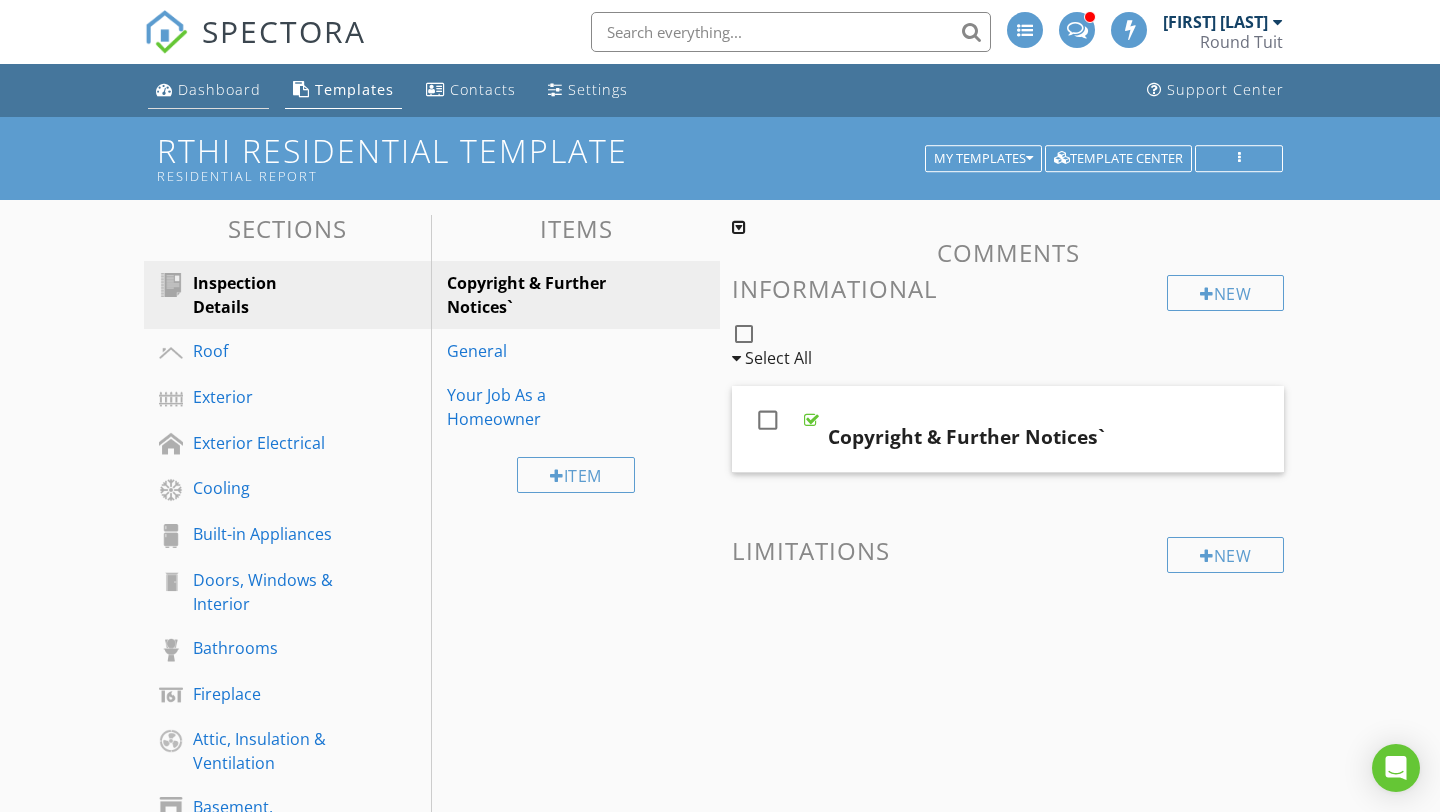 click on "Dashboard" at bounding box center [219, 89] 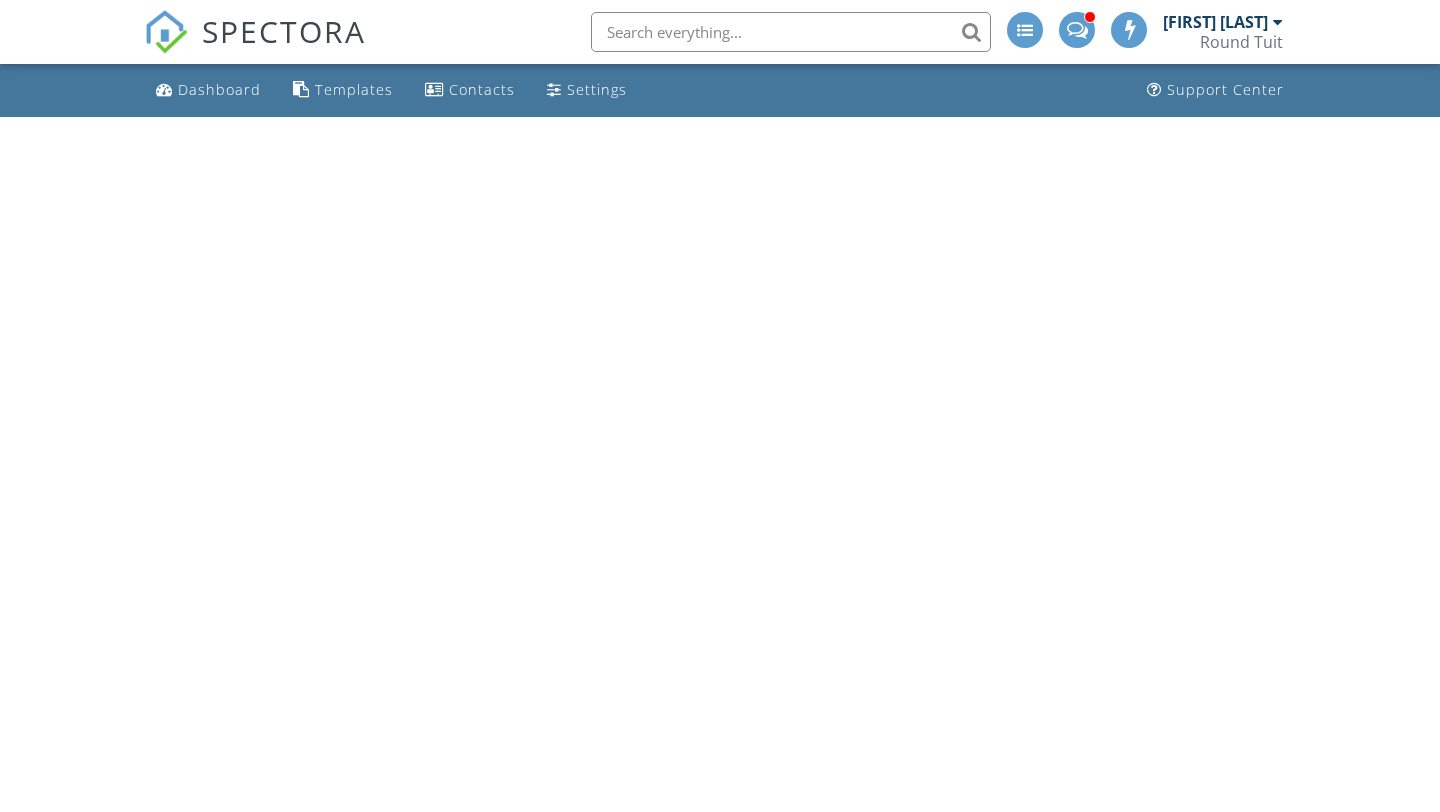 scroll, scrollTop: 0, scrollLeft: 0, axis: both 